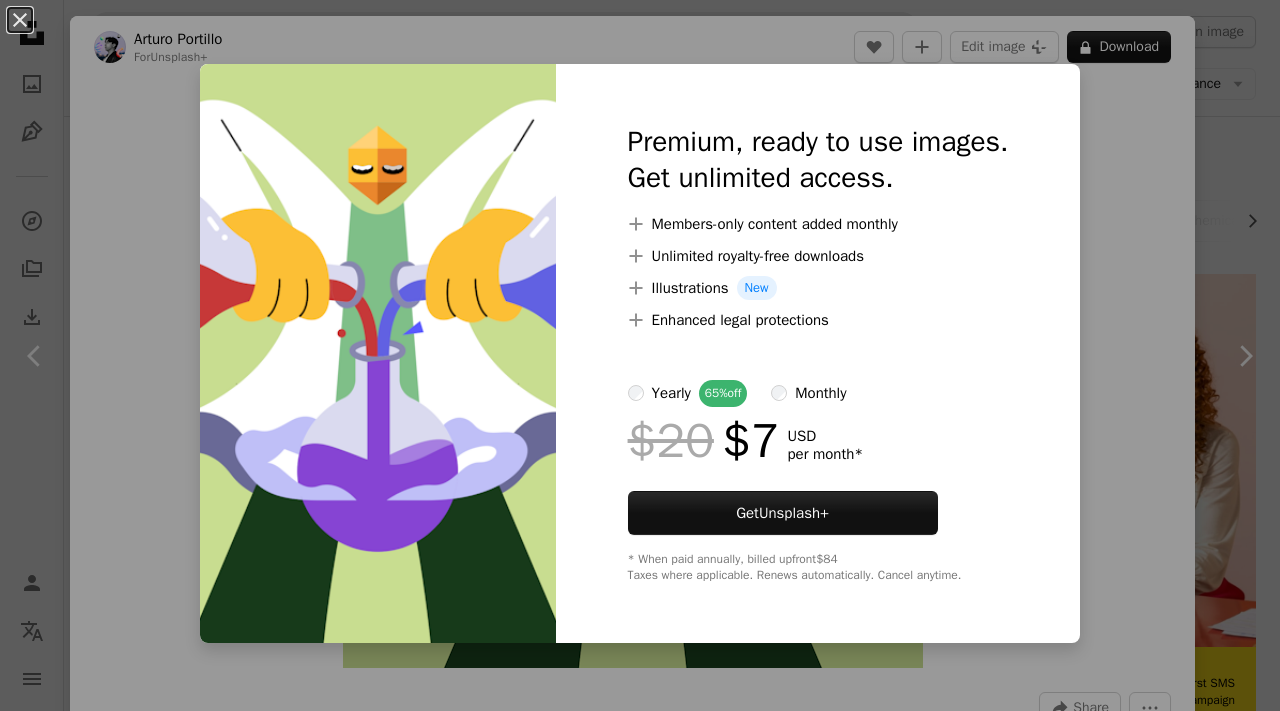 scroll, scrollTop: 1054, scrollLeft: 0, axis: vertical 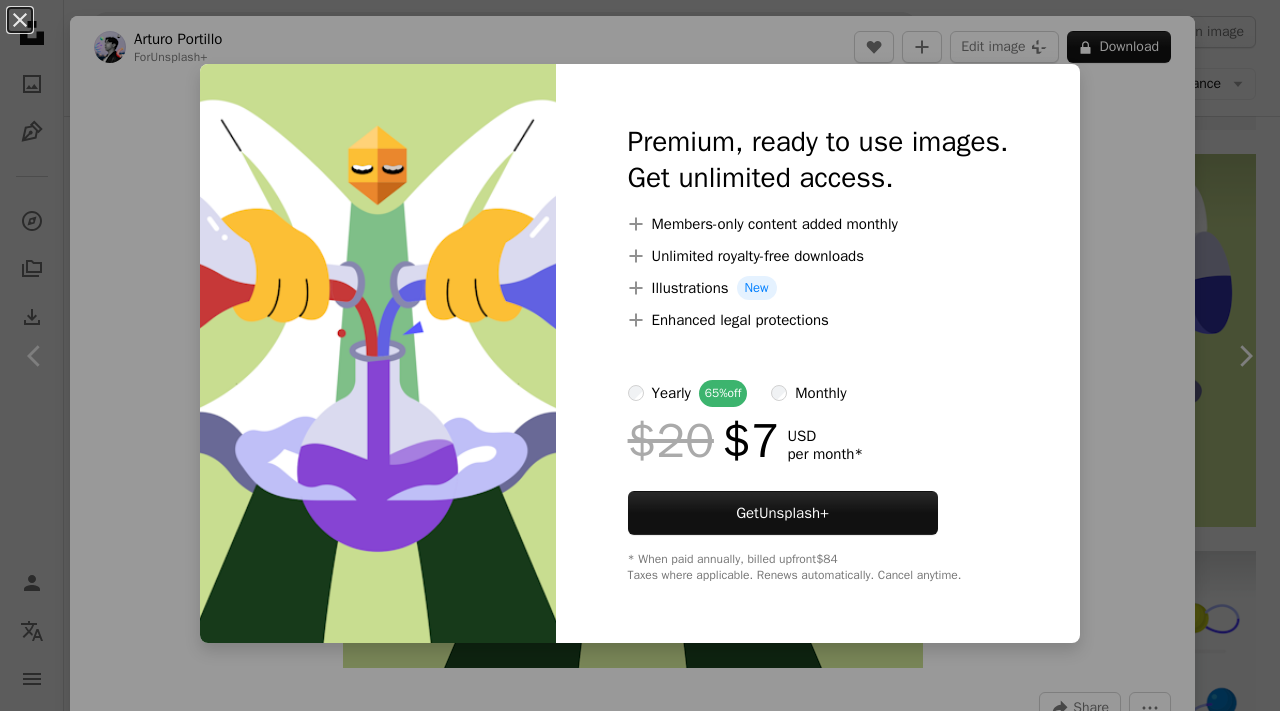 click on "An X shape Premium, ready to use images. Get unlimited access. A plus sign Members-only content added monthly A plus sign Unlimited royalty-free downloads A plus sign Illustrations  New A plus sign Enhanced legal protections yearly 65%  off monthly $20   $7 USD per month * Get  Unsplash+ * When paid annually, billed upfront  $84 Taxes where applicable. Renews automatically. Cancel anytime." at bounding box center (640, 355) 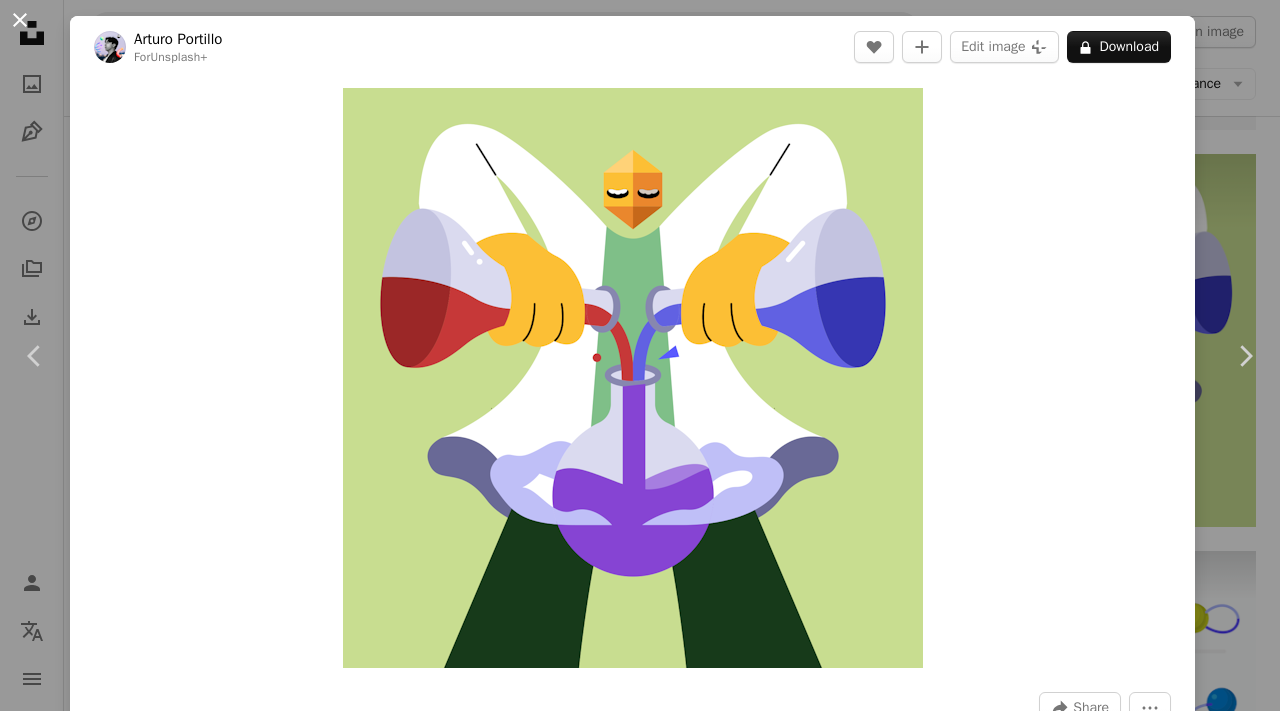 click on "An X shape" at bounding box center [20, 20] 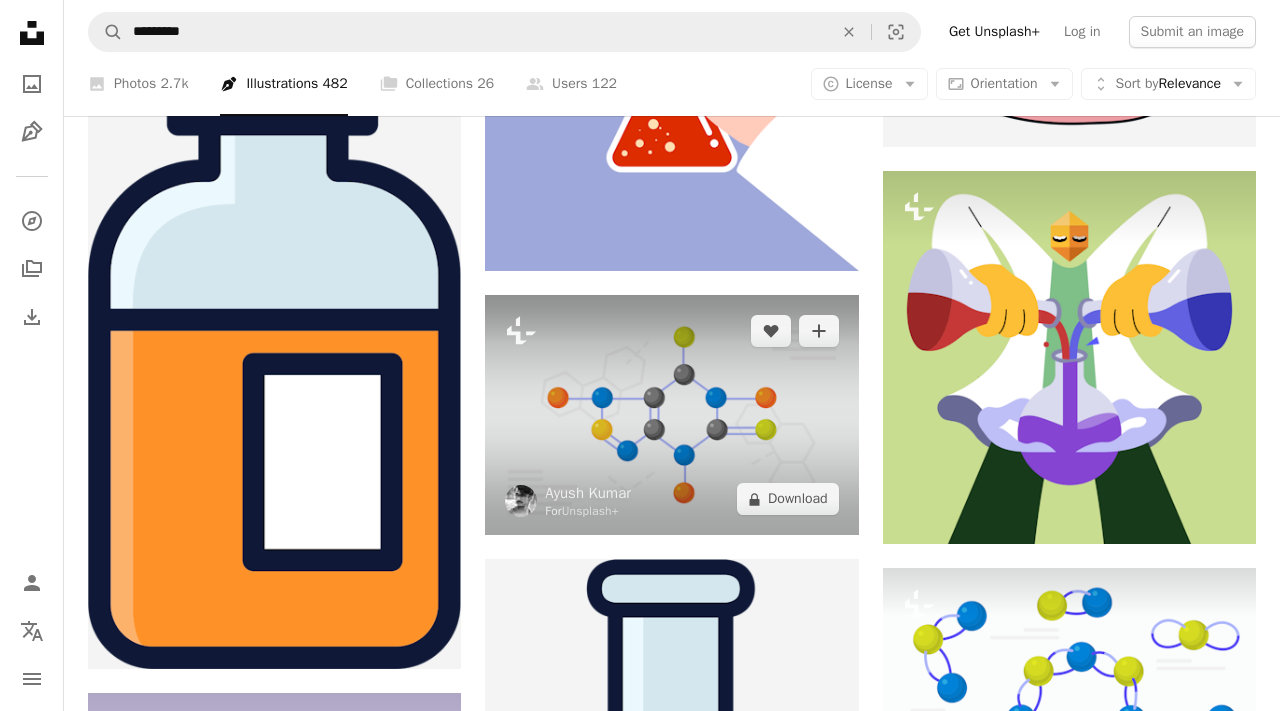 scroll, scrollTop: 954, scrollLeft: 0, axis: vertical 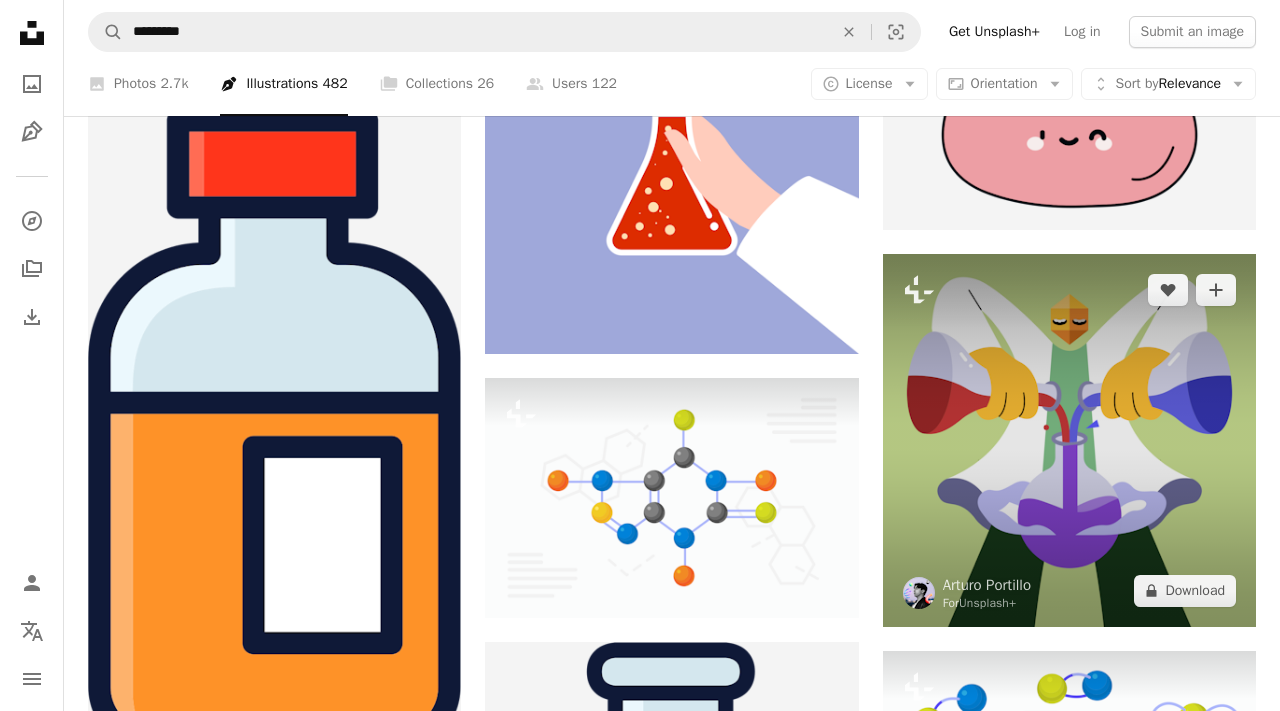 click at bounding box center [1069, 440] 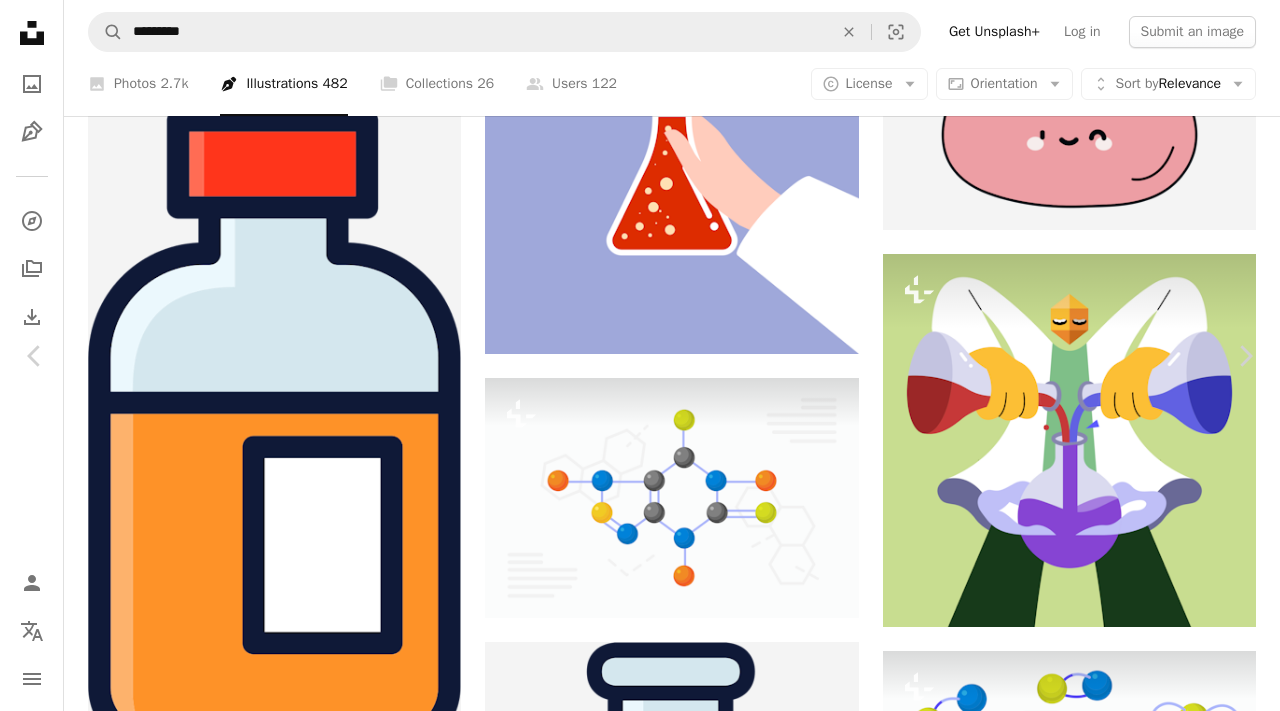 click on "An X shape Chevron left Chevron right Arturo Portillo For  Unsplash+ A heart A plus sign Edit image   Plus sign for Unsplash+ A lock   Download Zoom in A forward-right arrow Share More Actions This illustration, like another already approved, has the concept of experimentation Calendar outlined Published on  July 23, 2024 Safety Licensed under the  Unsplash+ License wallpaper background science laboratory vector creativity illustrations professor chemicals flat design experiments Creative Commons images Related images Plus sign for Unsplash+ A heart A plus sign Owl Illustration Agency For  Unsplash+ A lock   Download Plus sign for Unsplash+ A heart A plus sign Rifky Nur Setyadi For  Unsplash+ A lock   Download Plus sign for Unsplash+ A heart A plus sign Luisa Roth For  Unsplash+ A lock   Download Plus sign for Unsplash+ A heart A plus sign Getillustrations For  Unsplash+ A lock   Download Plus sign for Unsplash+ A heart A plus sign Owl Illustration Agency For  Unsplash+ A lock   Download A heart A plus sign" at bounding box center (640, 4173) 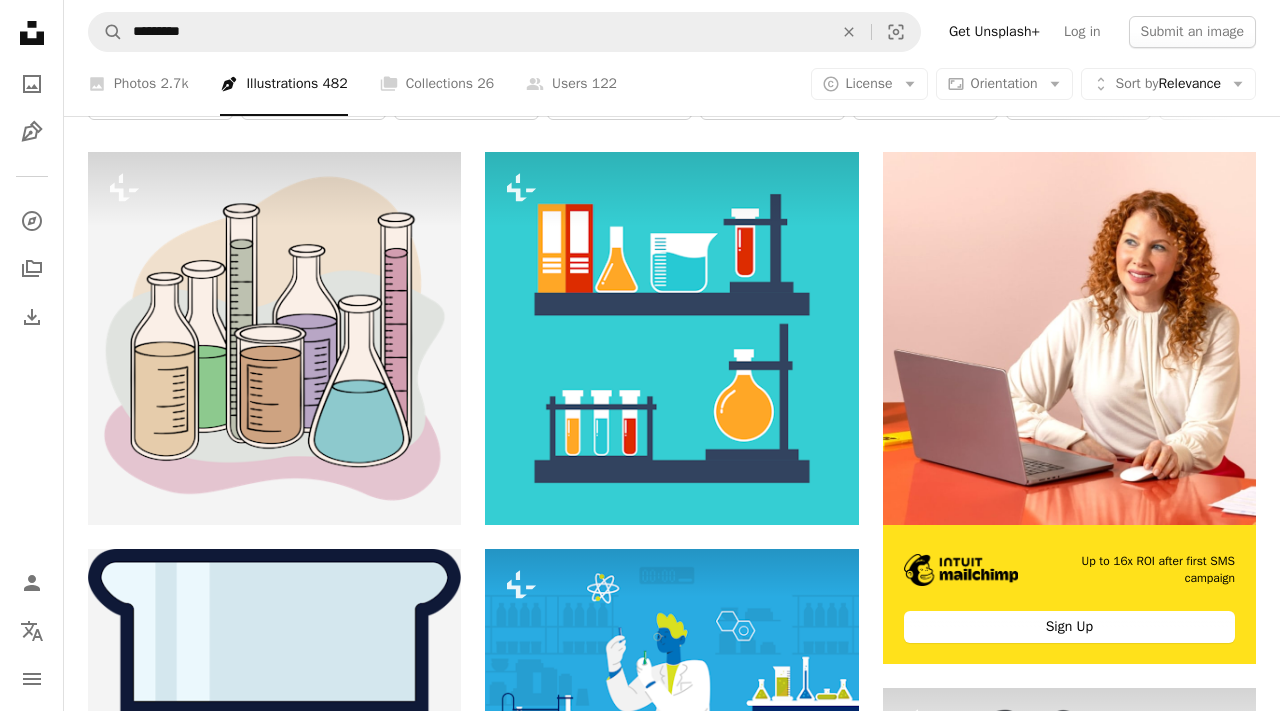 scroll, scrollTop: 77, scrollLeft: 0, axis: vertical 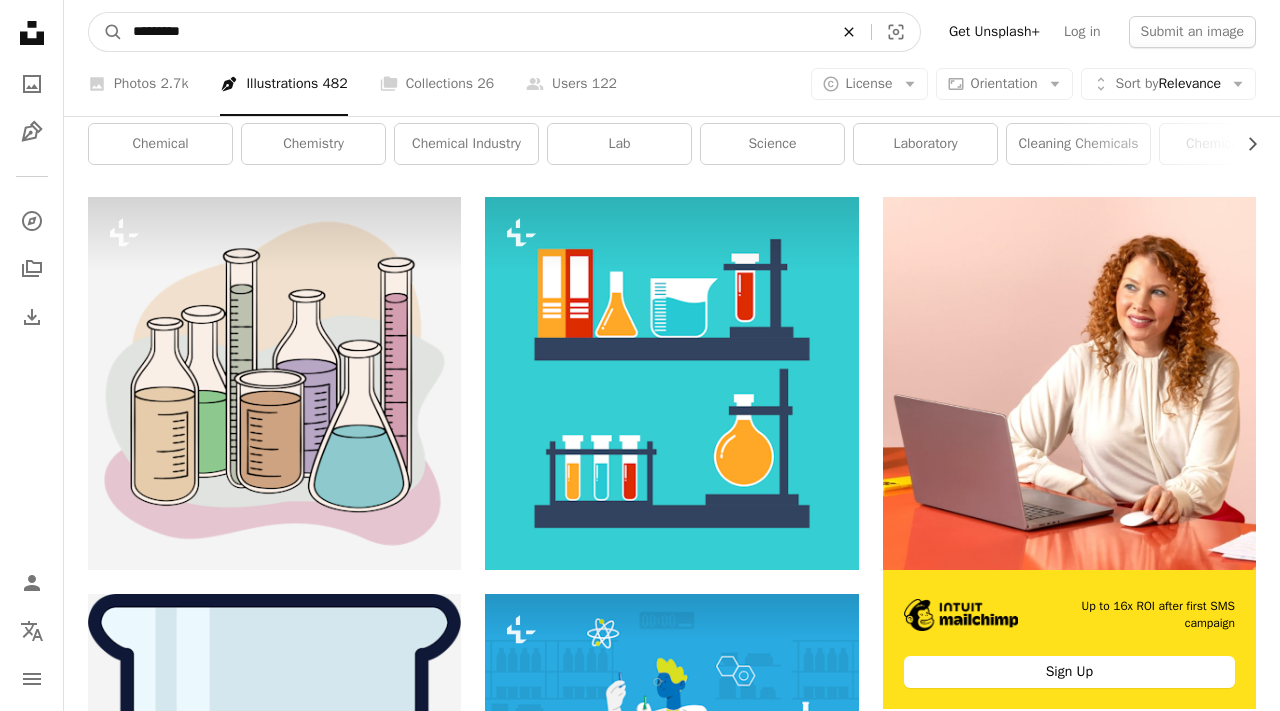 click on "An X shape" at bounding box center [849, 32] 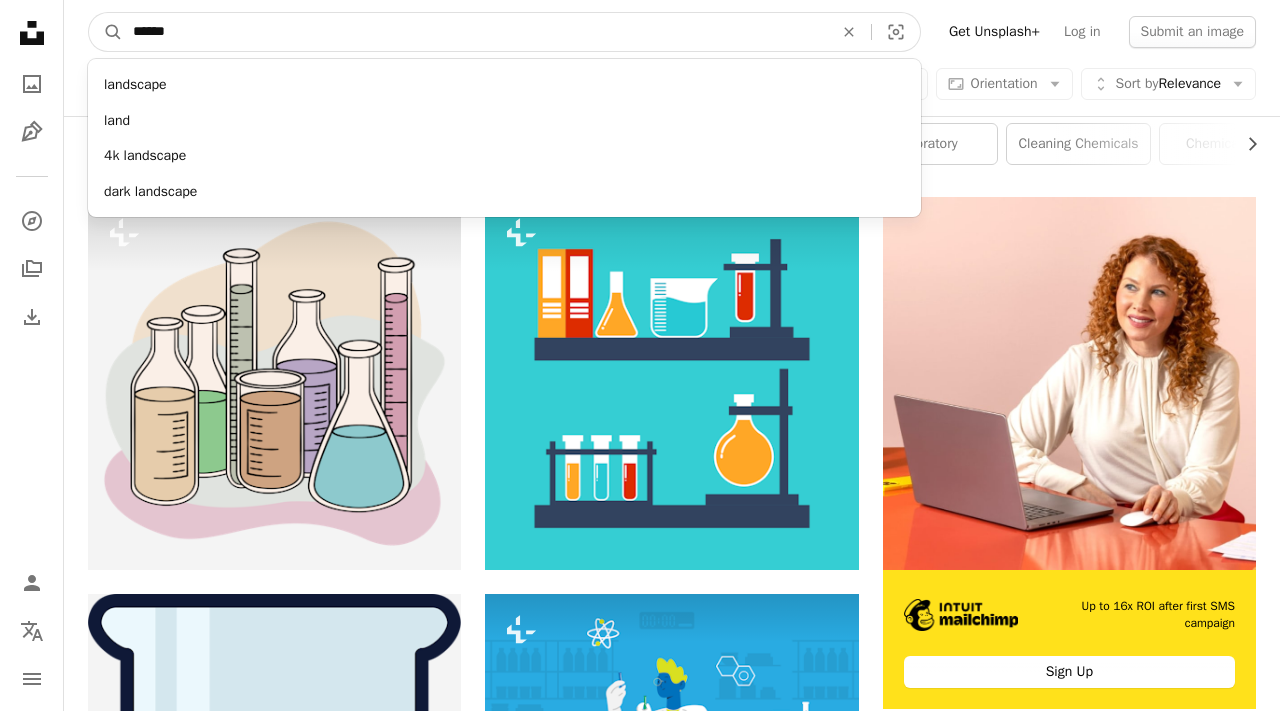 type on "*******" 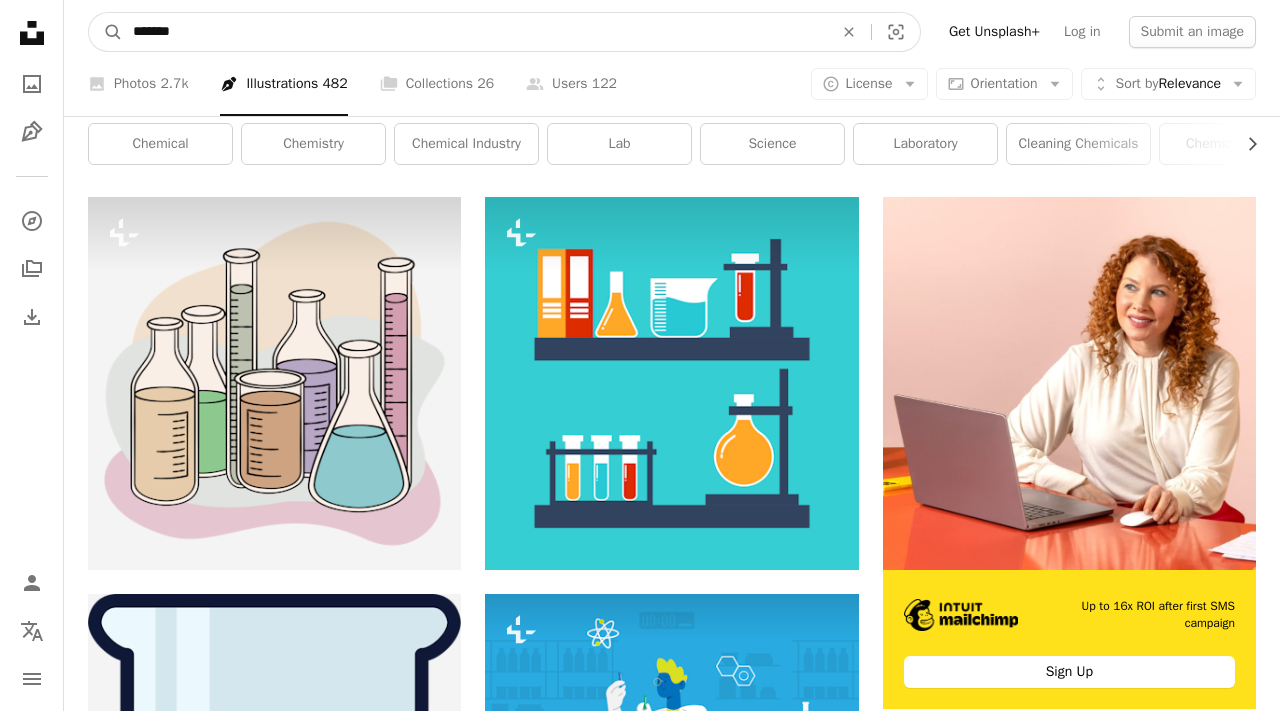 click on "A magnifying glass" at bounding box center (106, 32) 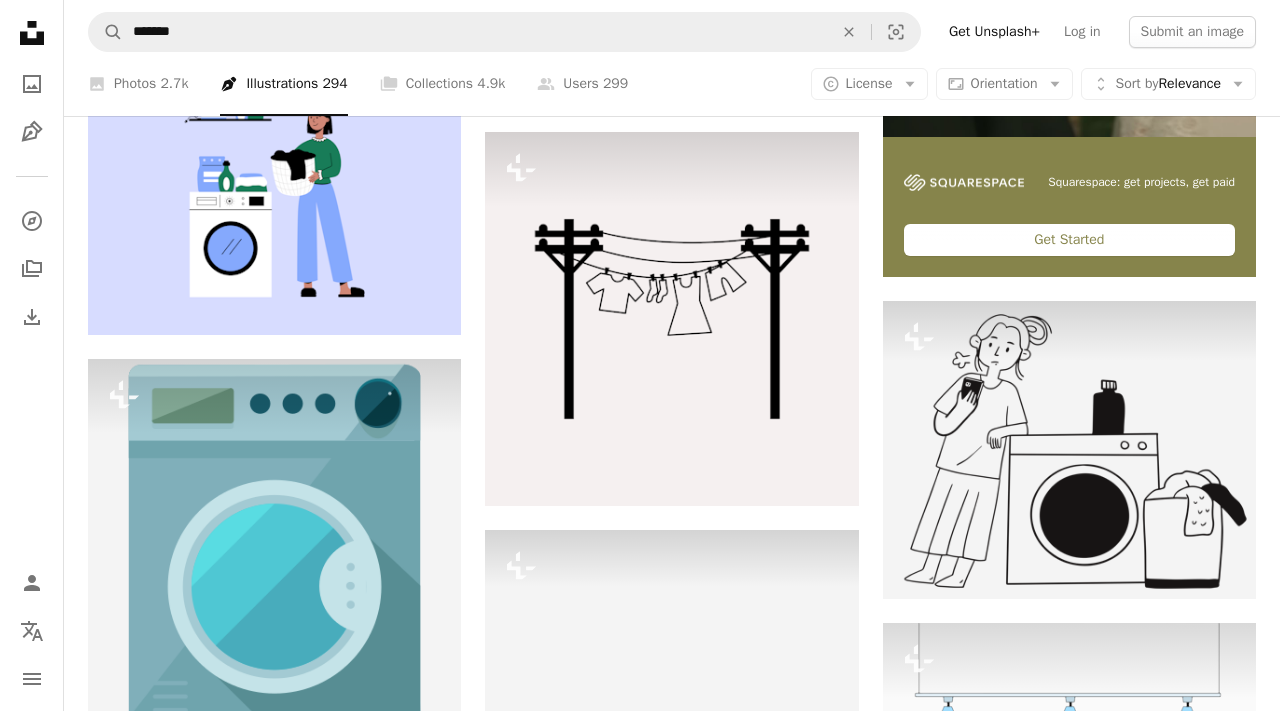 scroll, scrollTop: 0, scrollLeft: 0, axis: both 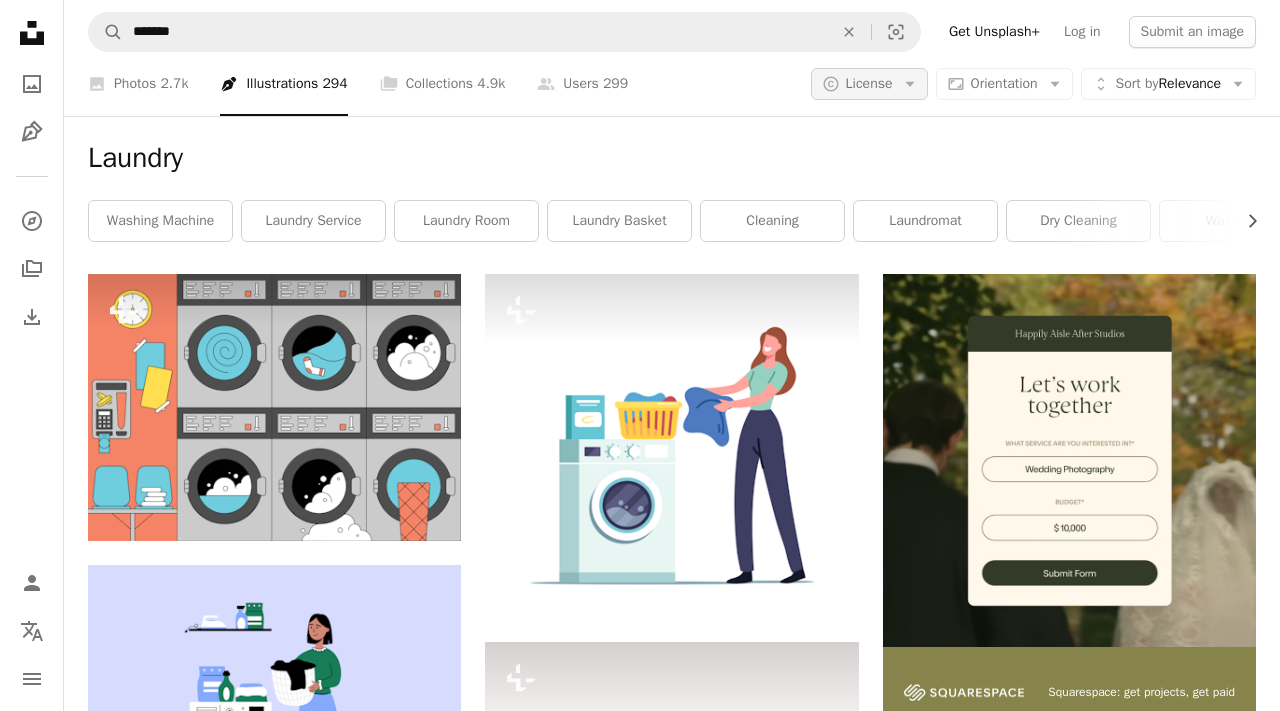 click on "Arrow down" 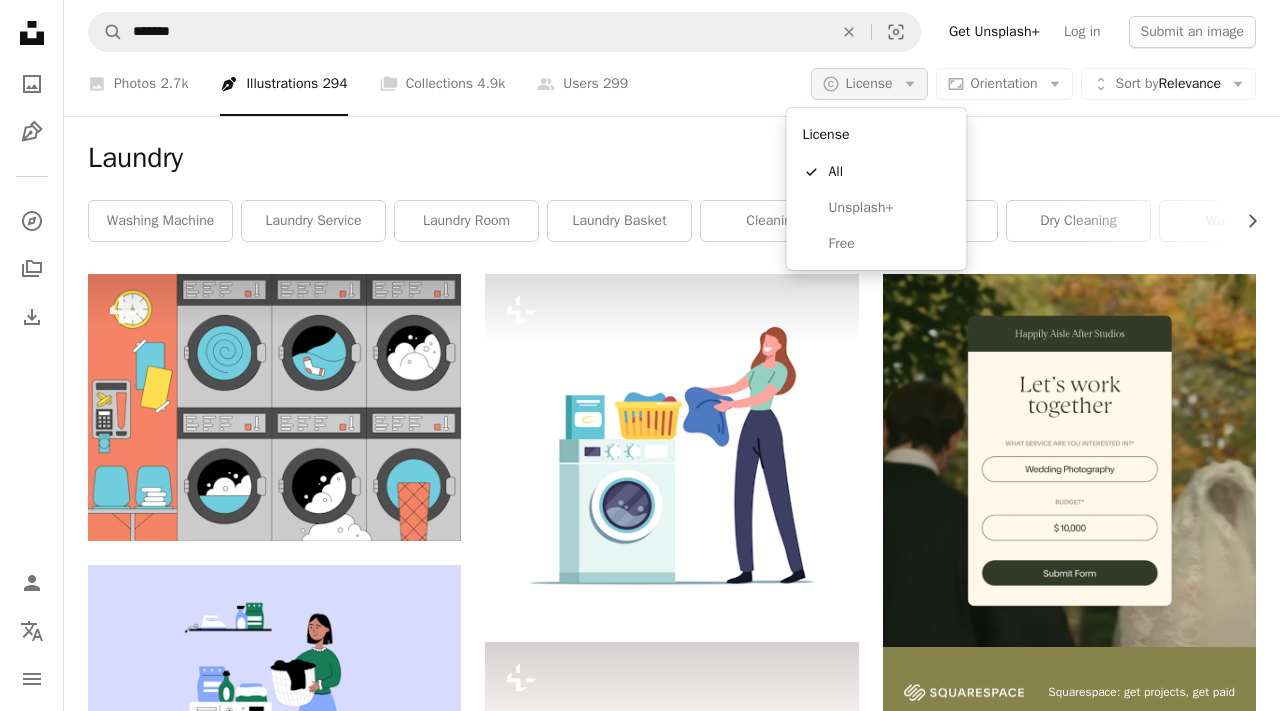 click on "Arrow down" 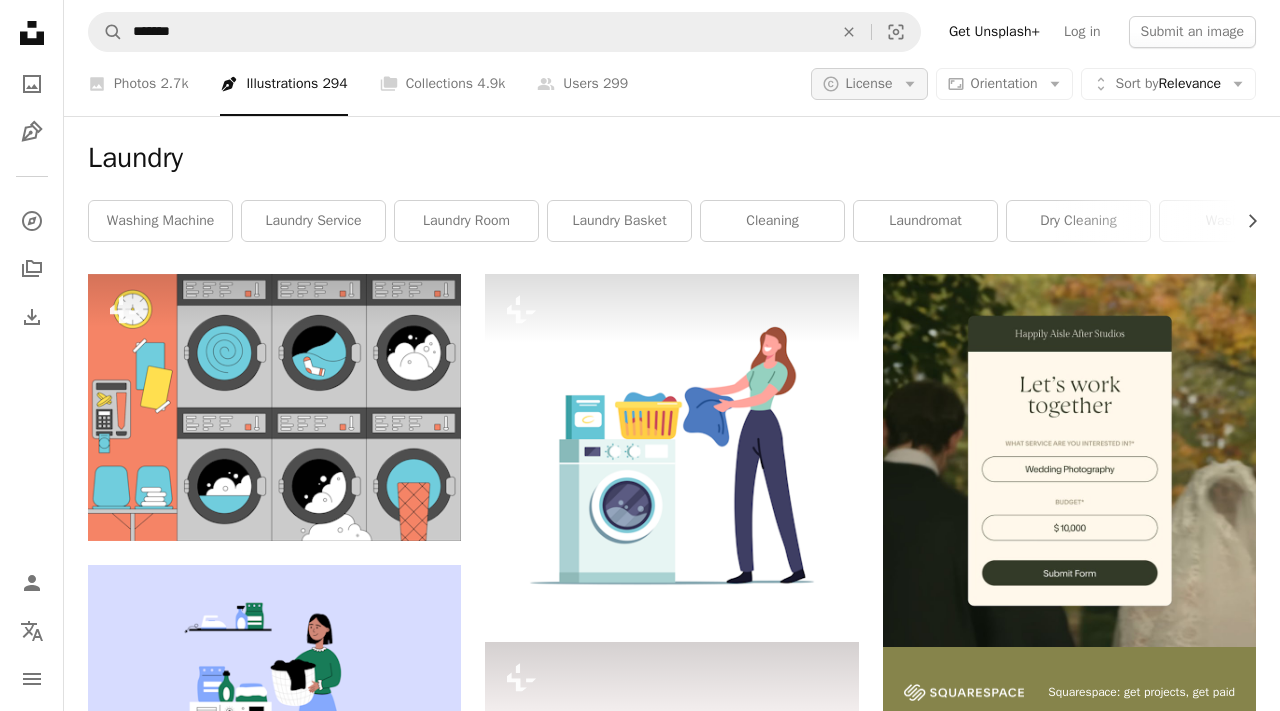 click on "A copyright icon © License Arrow down" at bounding box center (869, 84) 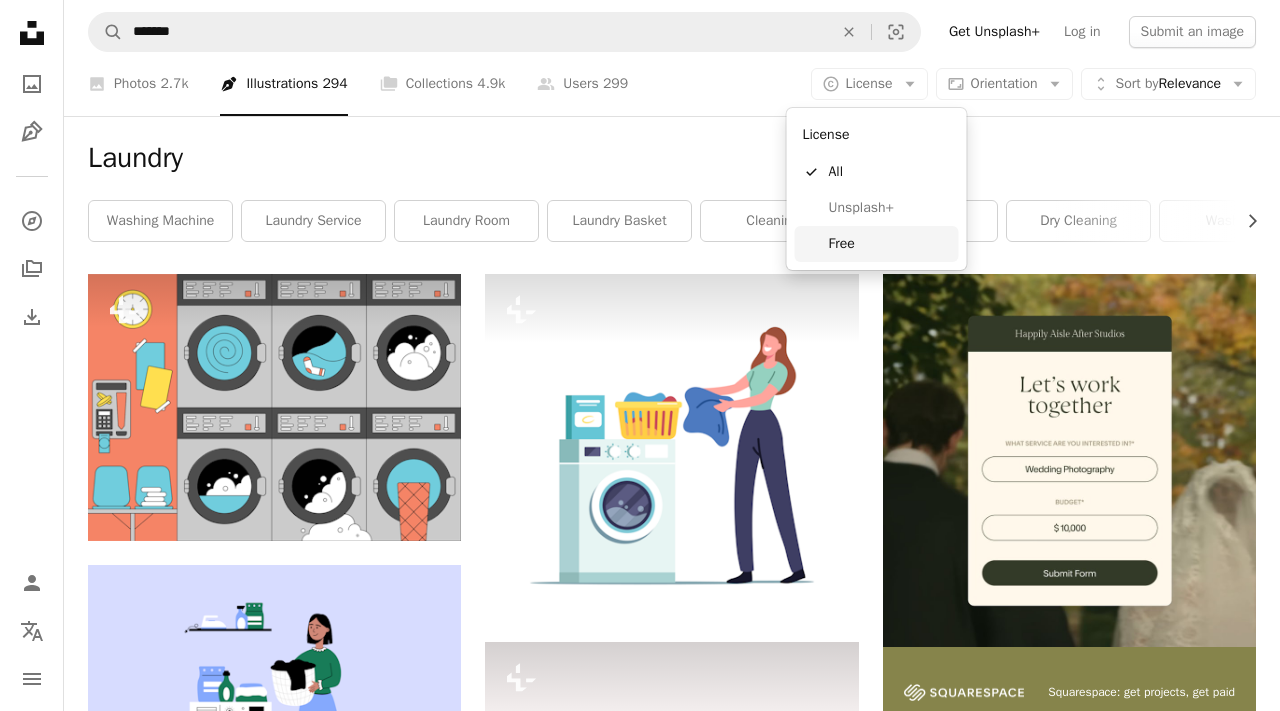 click on "Free" at bounding box center (890, 244) 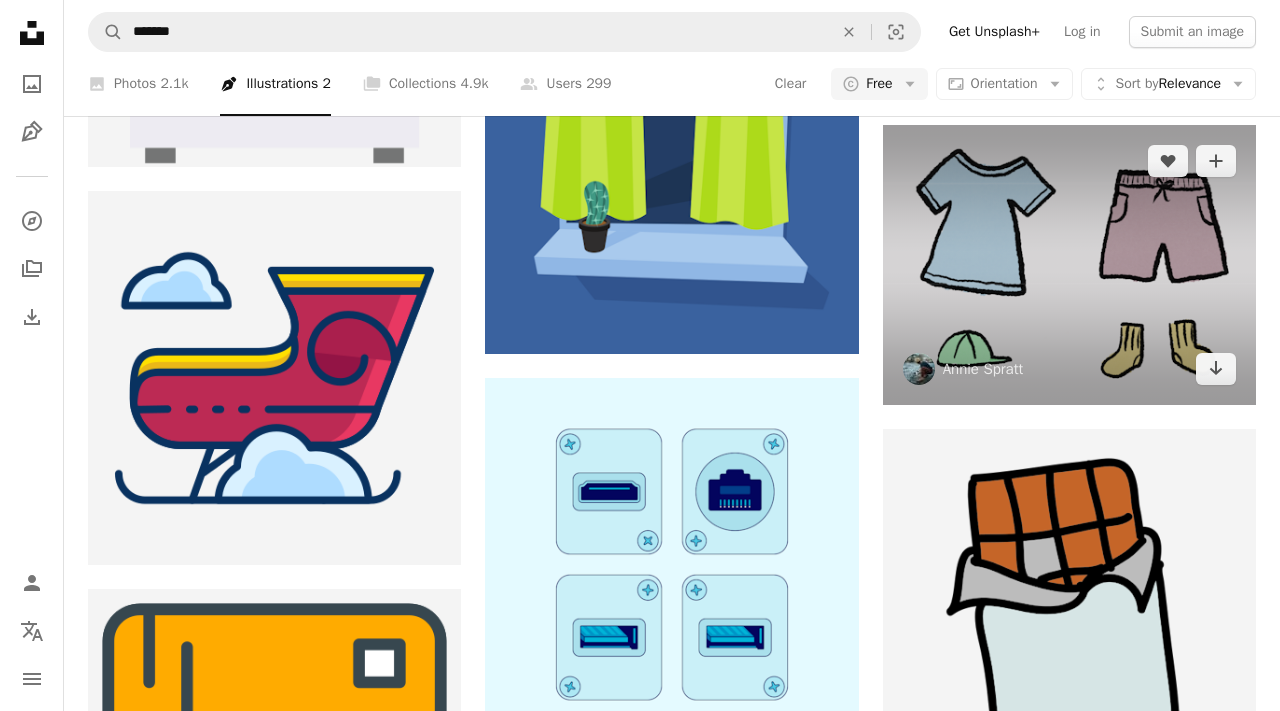 scroll, scrollTop: 782, scrollLeft: 0, axis: vertical 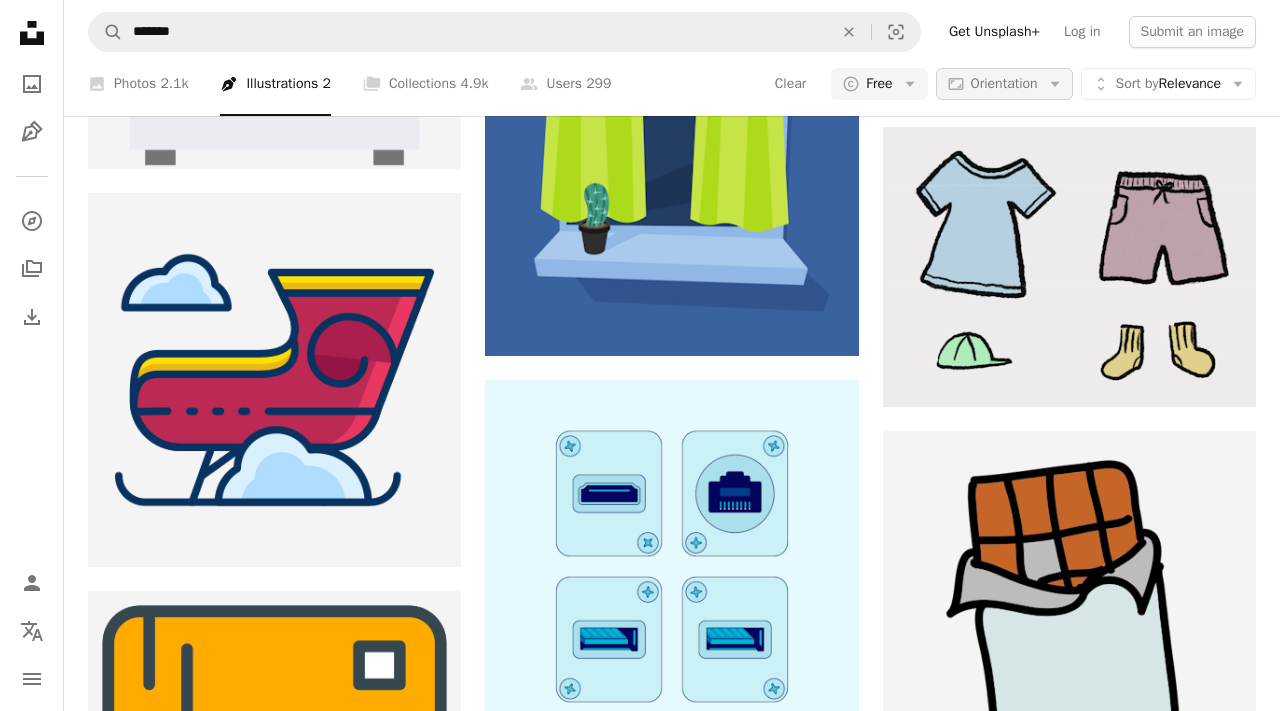 click on "Aspect ratio Orientation Arrow down" at bounding box center (1004, 84) 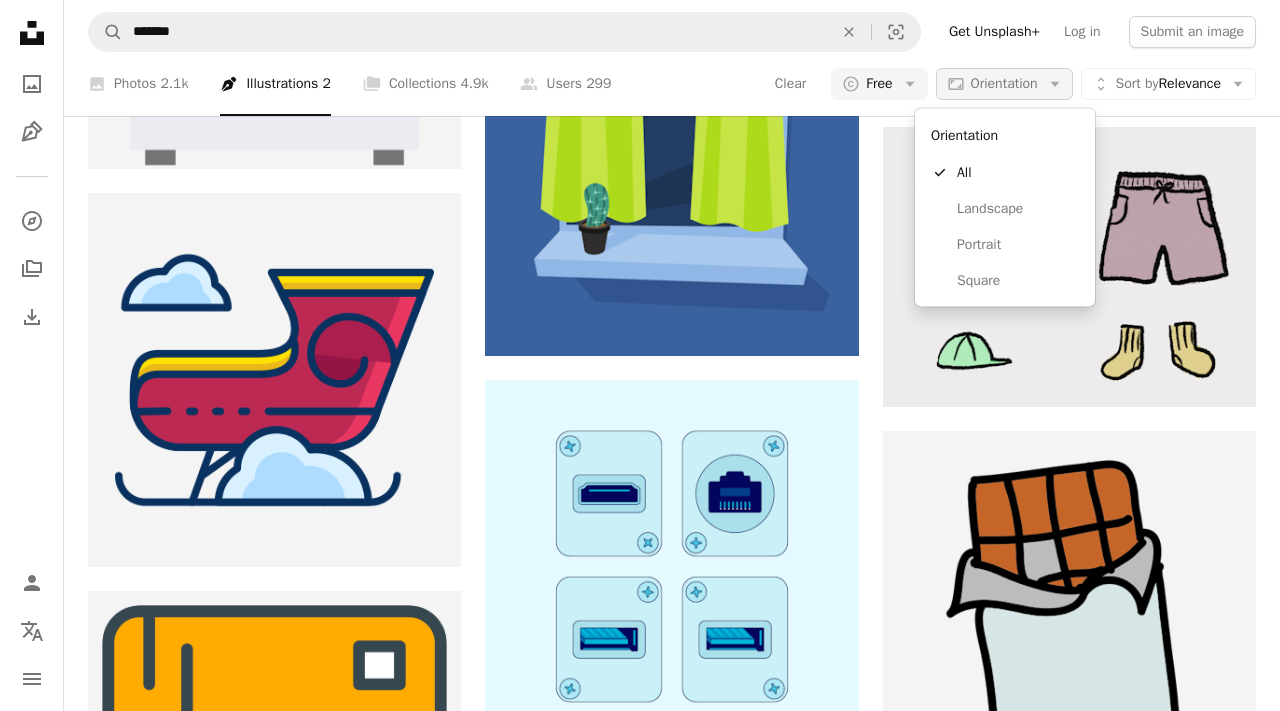 click on "Aspect ratio Orientation Arrow down" at bounding box center [1004, 84] 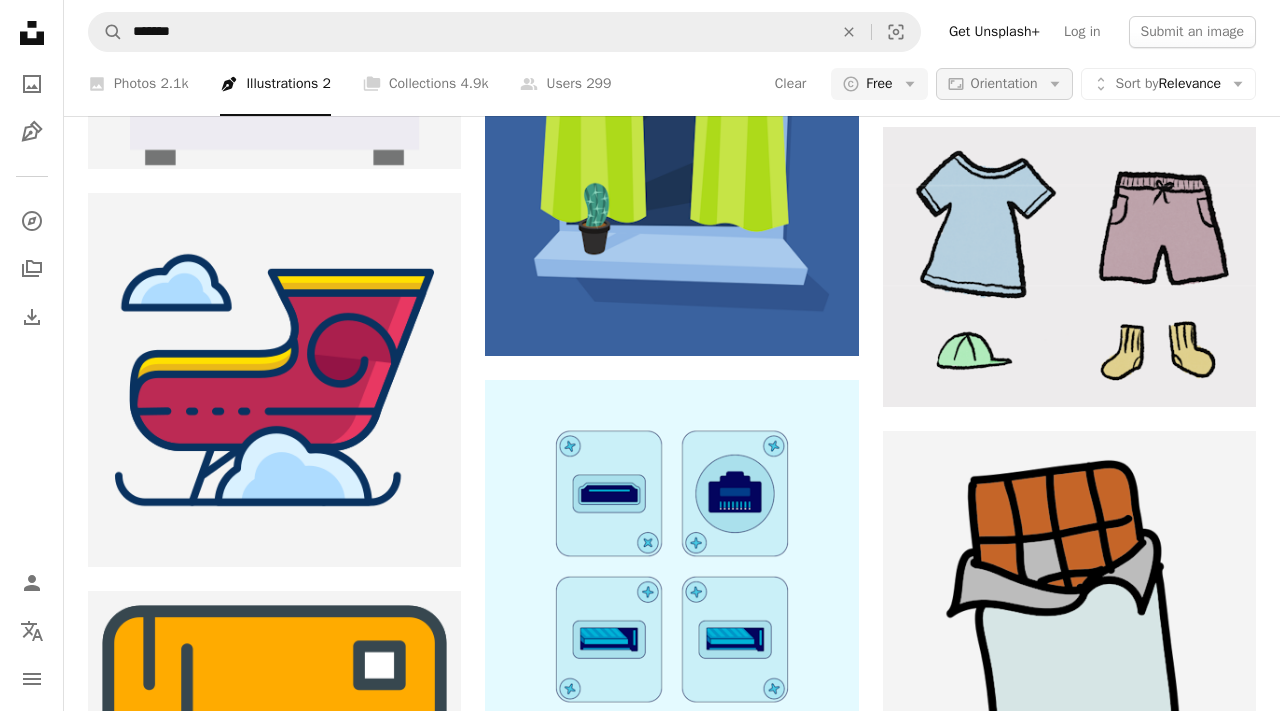 click on "Aspect ratio Orientation Arrow down" at bounding box center [1004, 84] 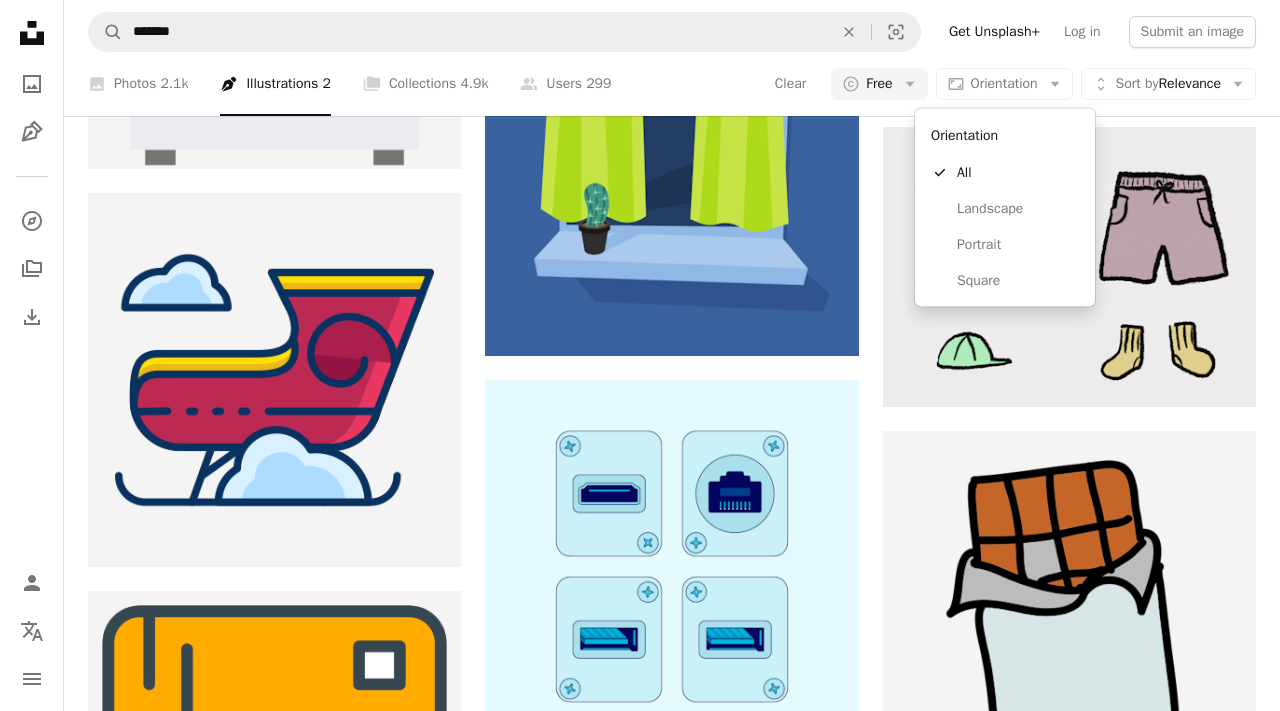 click on "Unsplash logo Unsplash Home A photo Pen Tool A compass A stack of folders Download Person Localization icon navigation menu A magnifying glass ******* An X shape Visual search Get Unsplash+ Log in Submit an image A photo Photos   2.1k Pen Tool Illustrations   2 A stack of folders Collections   4.9k A group of people Users   299 Clear A copyright icon © Free Arrow down Aspect ratio Orientation Arrow down Unfold Sort by  Relevance Arrow down Filters Filters (1) Laundry Chevron right washing machine laundry service laundry room laundry basket cleaning laundromat dry cleaning washing clothes laundry machine laundry detergent laundry shop A heart A plus sign Hanin Abouzeid Arrow pointing down A heart A plus sign Round Icons Arrow pointing down A heart A plus sign Round Icons Arrow pointing down A heart A plus sign Round Icons Arrow pointing down A heart A plus sign Pink Pink Office Available for hire A checkmark inside of a circle Arrow pointing down A heart A plus sign Public domain vectors A heart A heart" at bounding box center [640, 540] 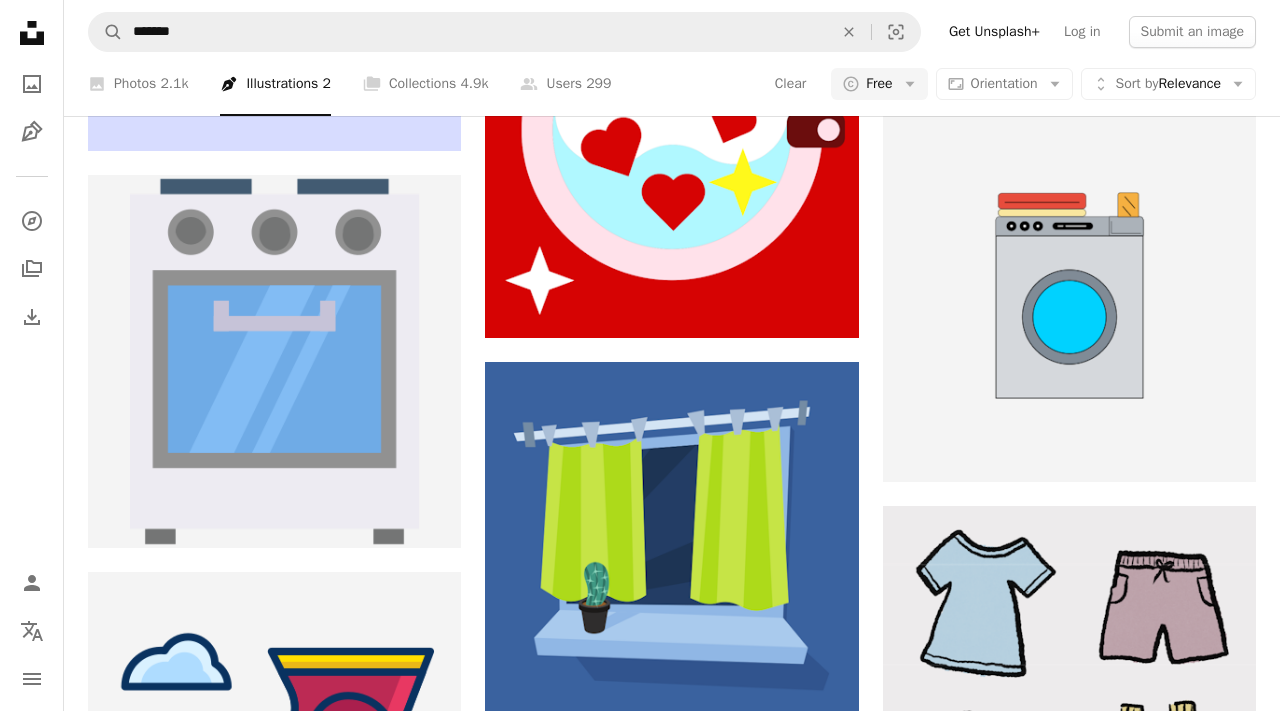 scroll, scrollTop: 661, scrollLeft: 0, axis: vertical 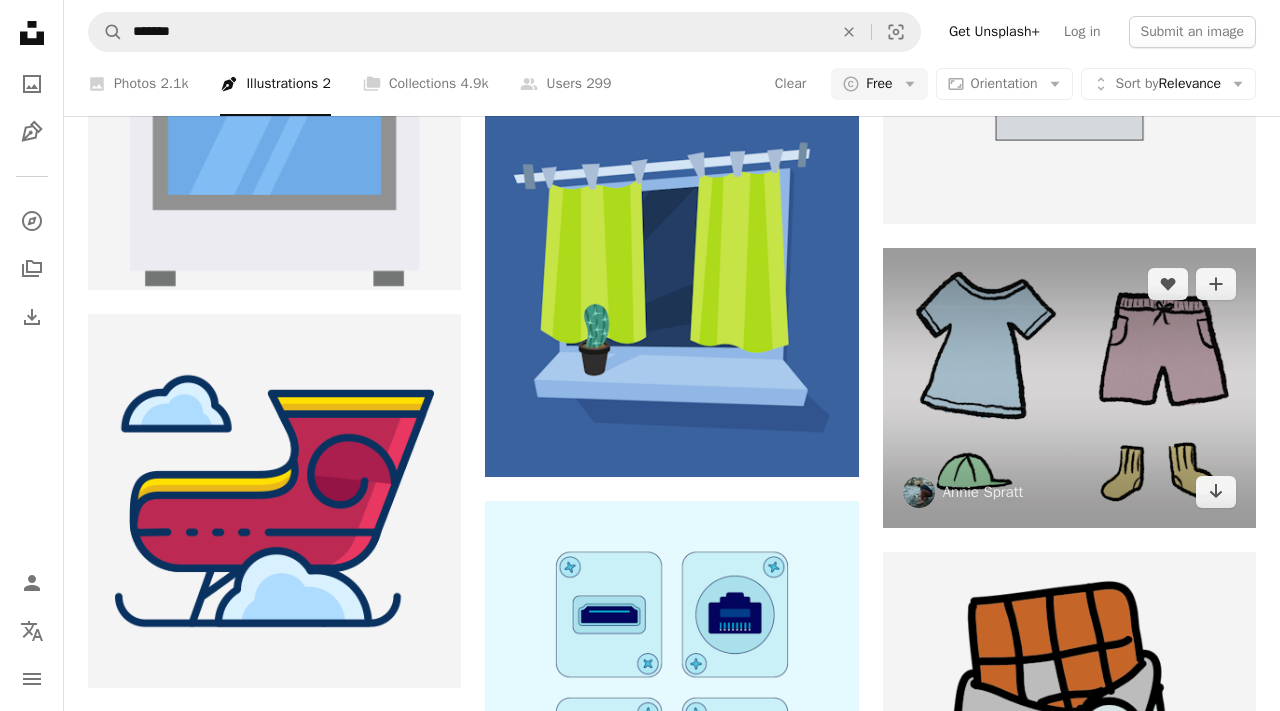 click at bounding box center (1069, 388) 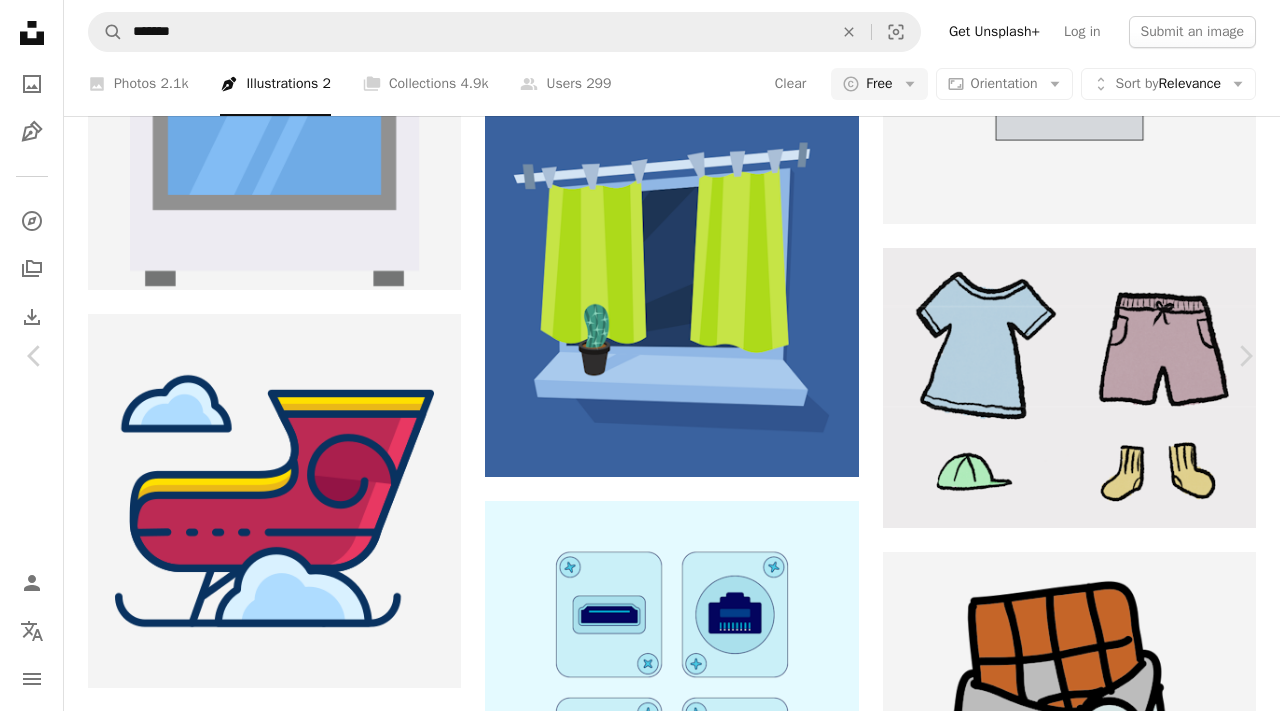 click on "Chevron down" 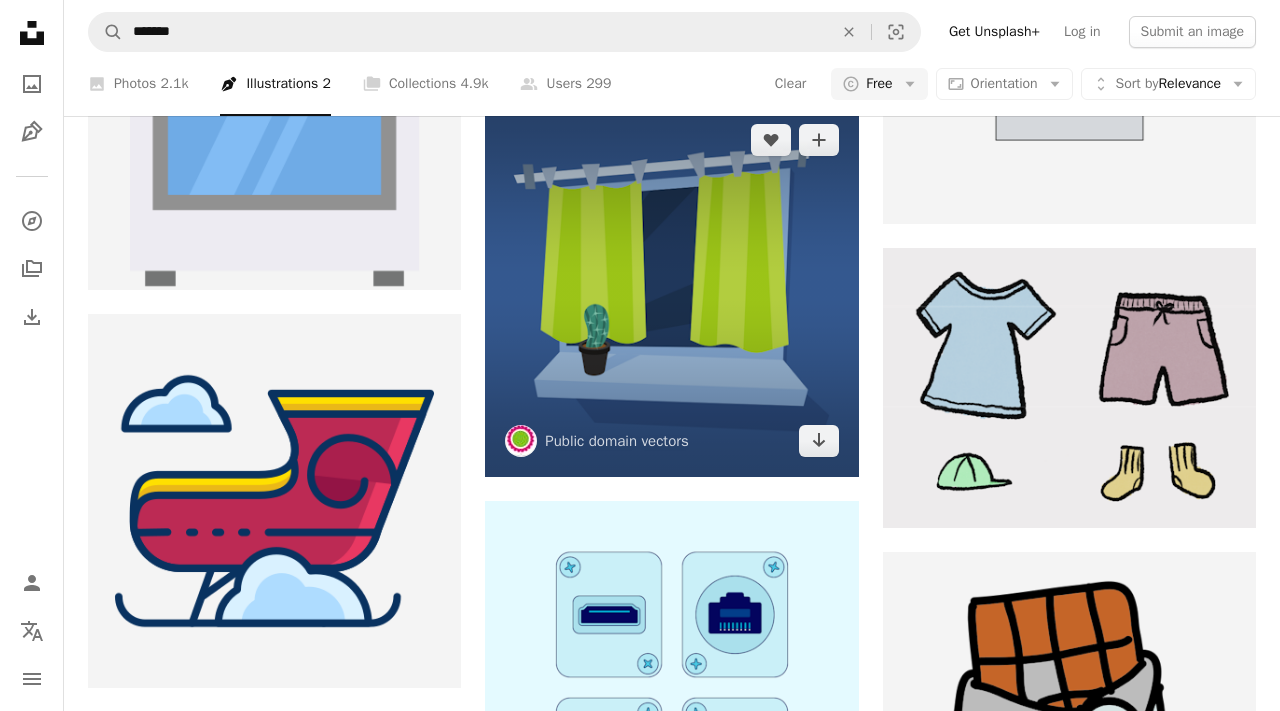 scroll, scrollTop: 0, scrollLeft: 0, axis: both 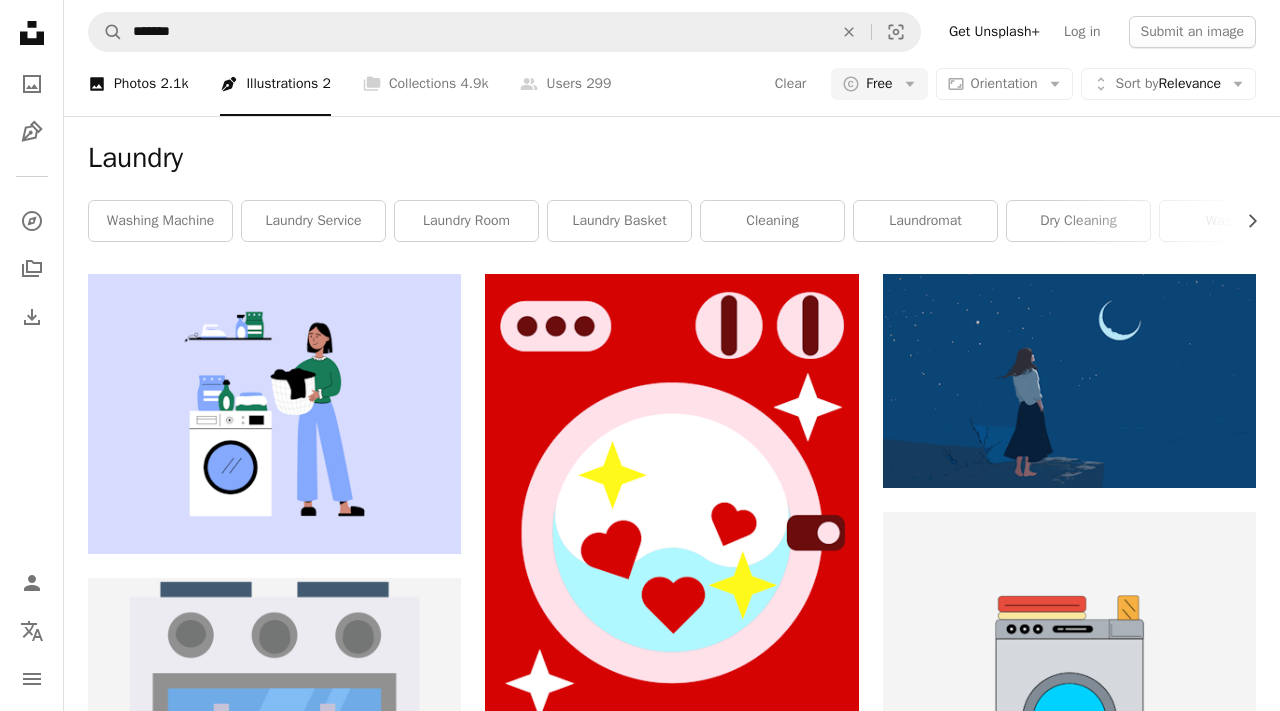 click on "A photo Photos   2.1k" at bounding box center (138, 84) 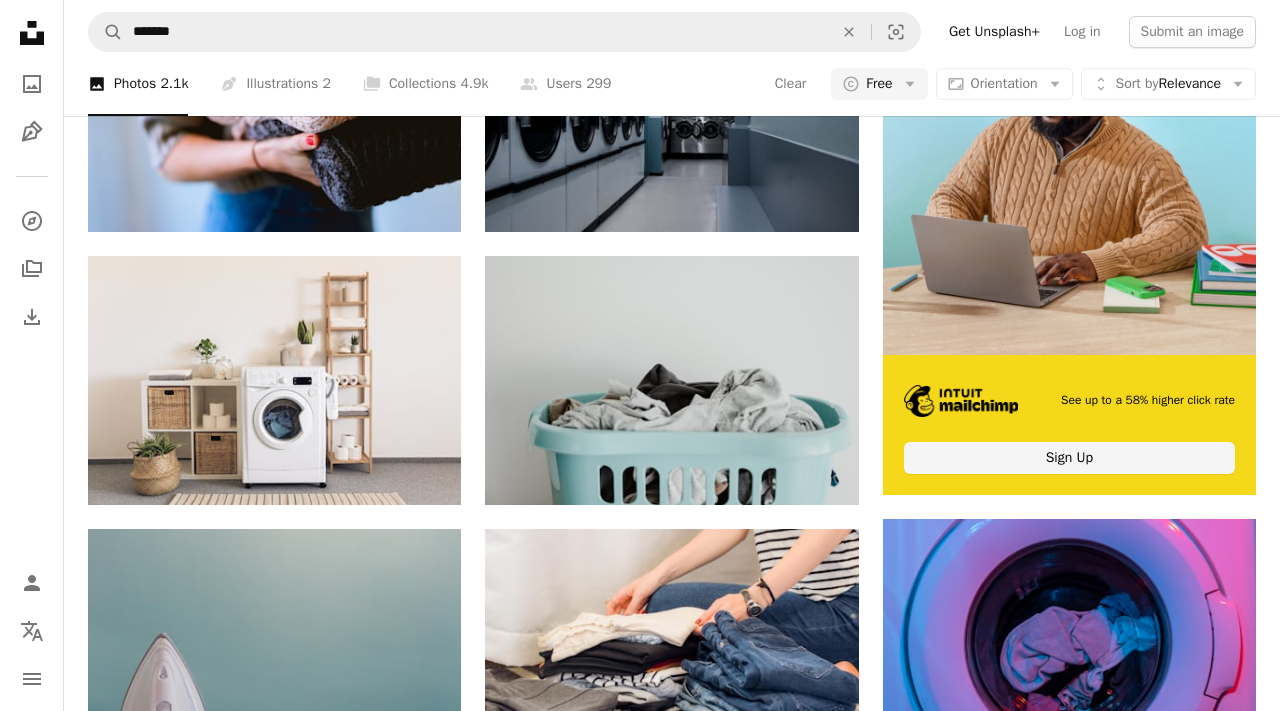 scroll, scrollTop: 310, scrollLeft: 0, axis: vertical 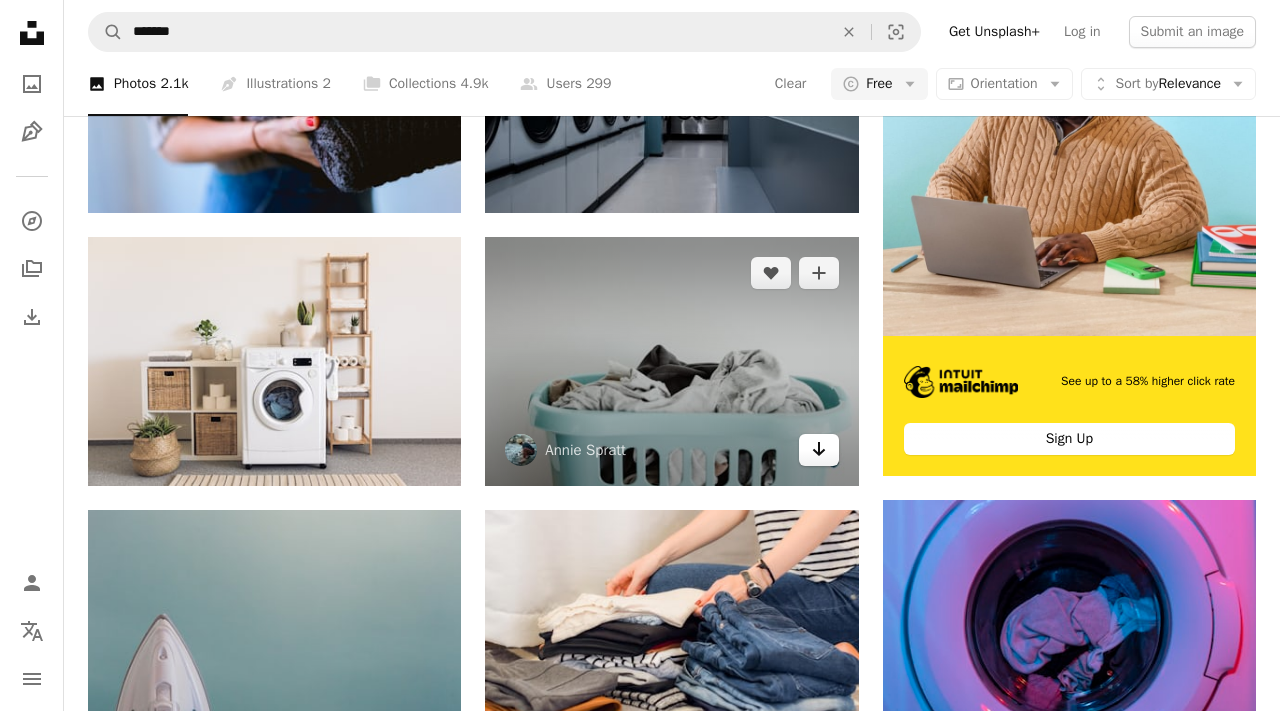 click on "Arrow pointing down" 